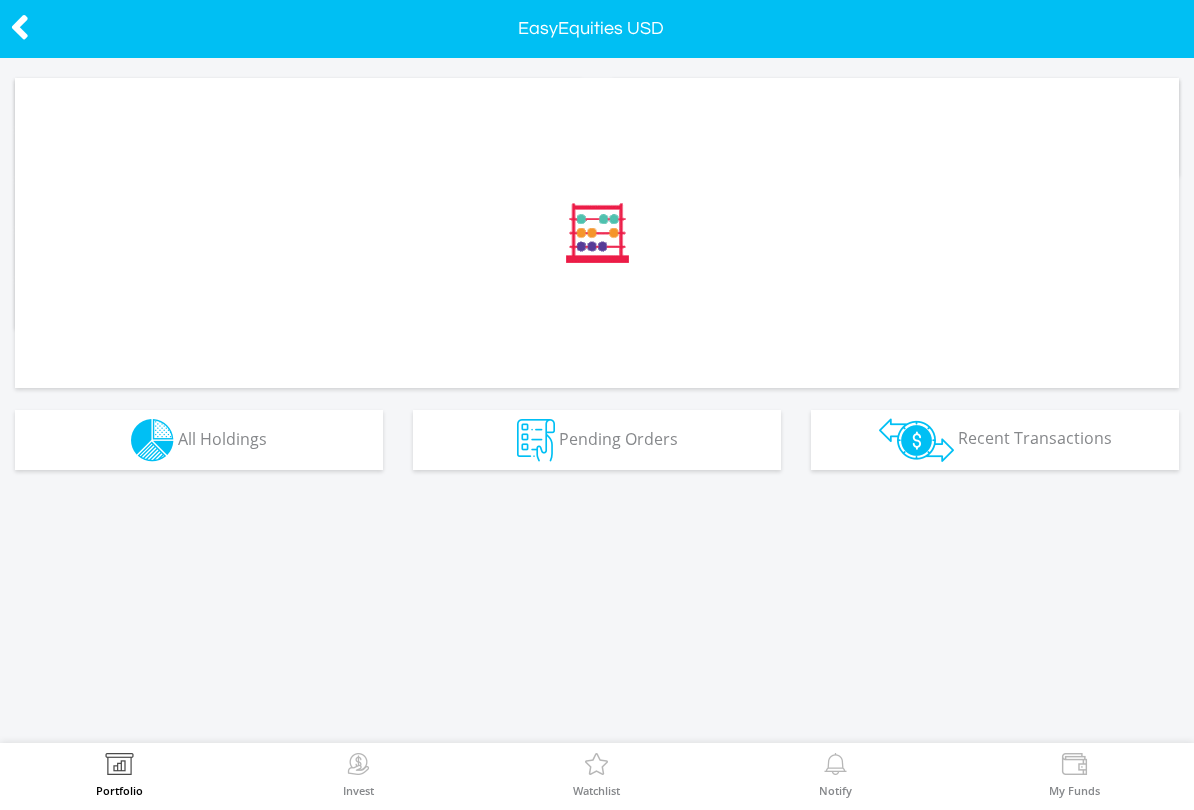 scroll, scrollTop: 0, scrollLeft: 0, axis: both 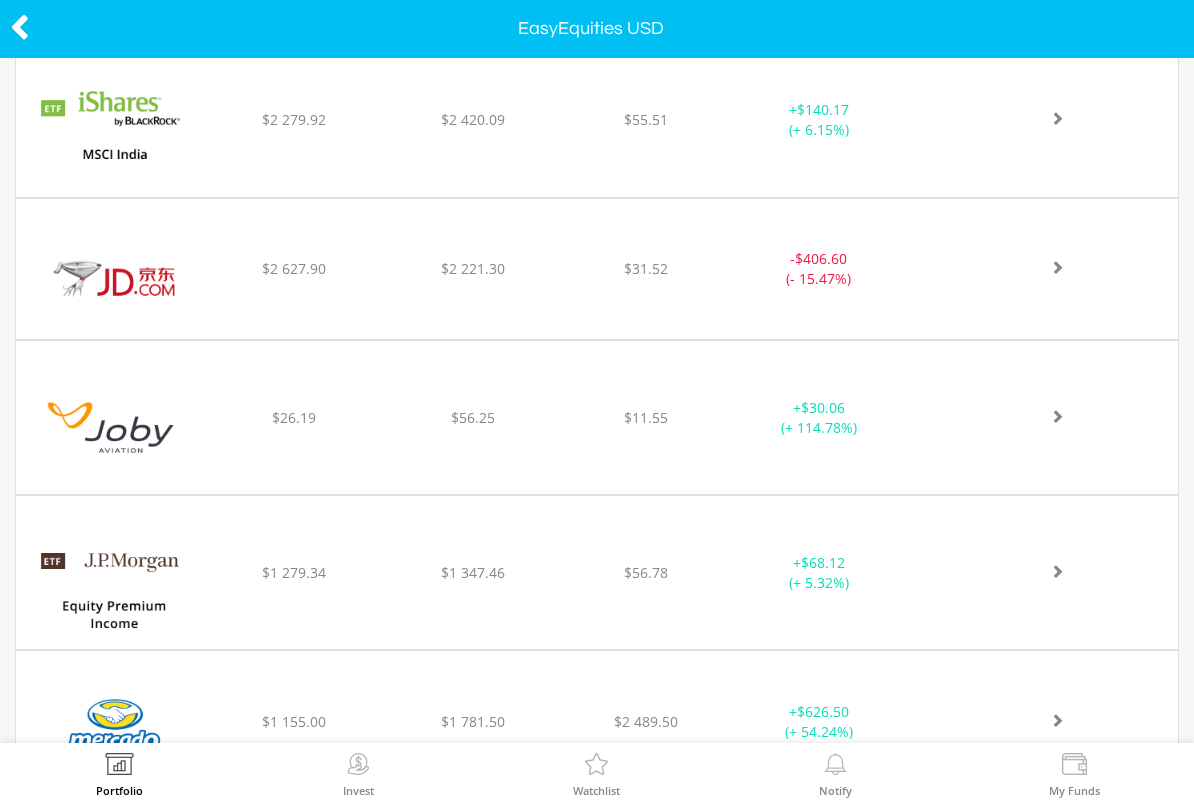 click at bounding box center (1034, -3280) 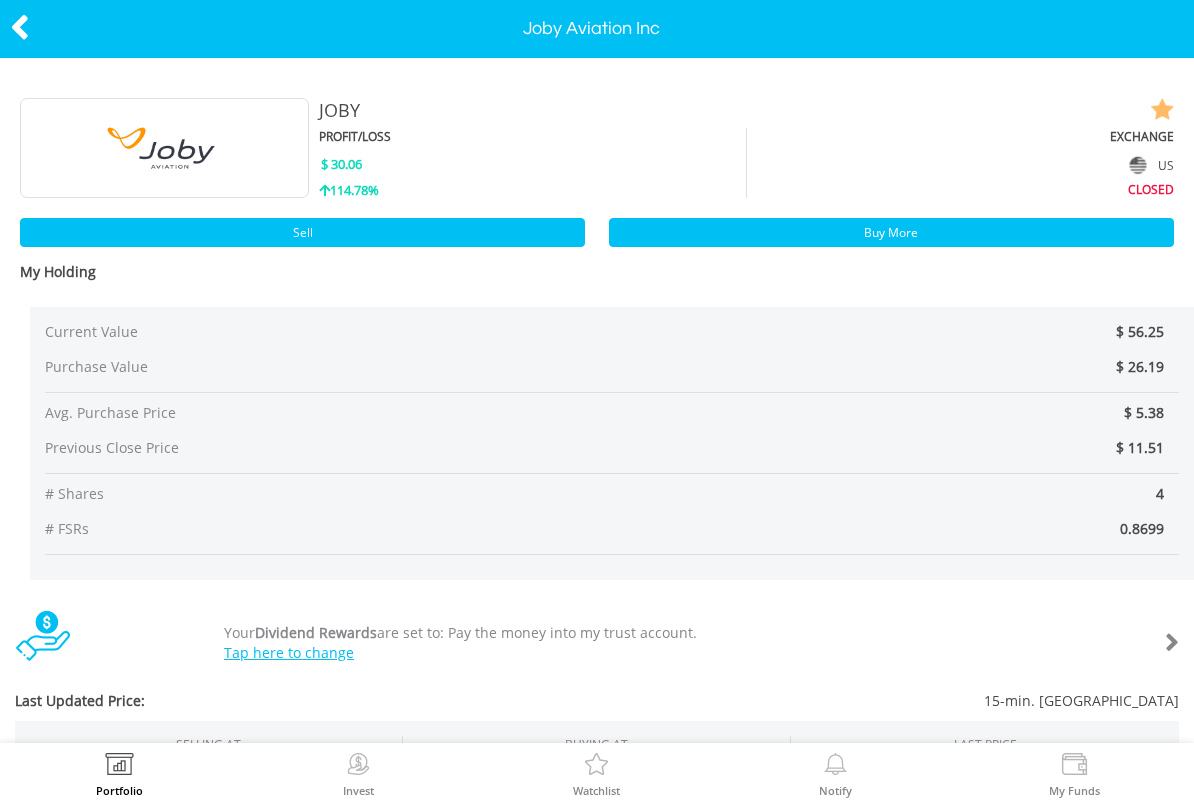 scroll, scrollTop: 0, scrollLeft: 0, axis: both 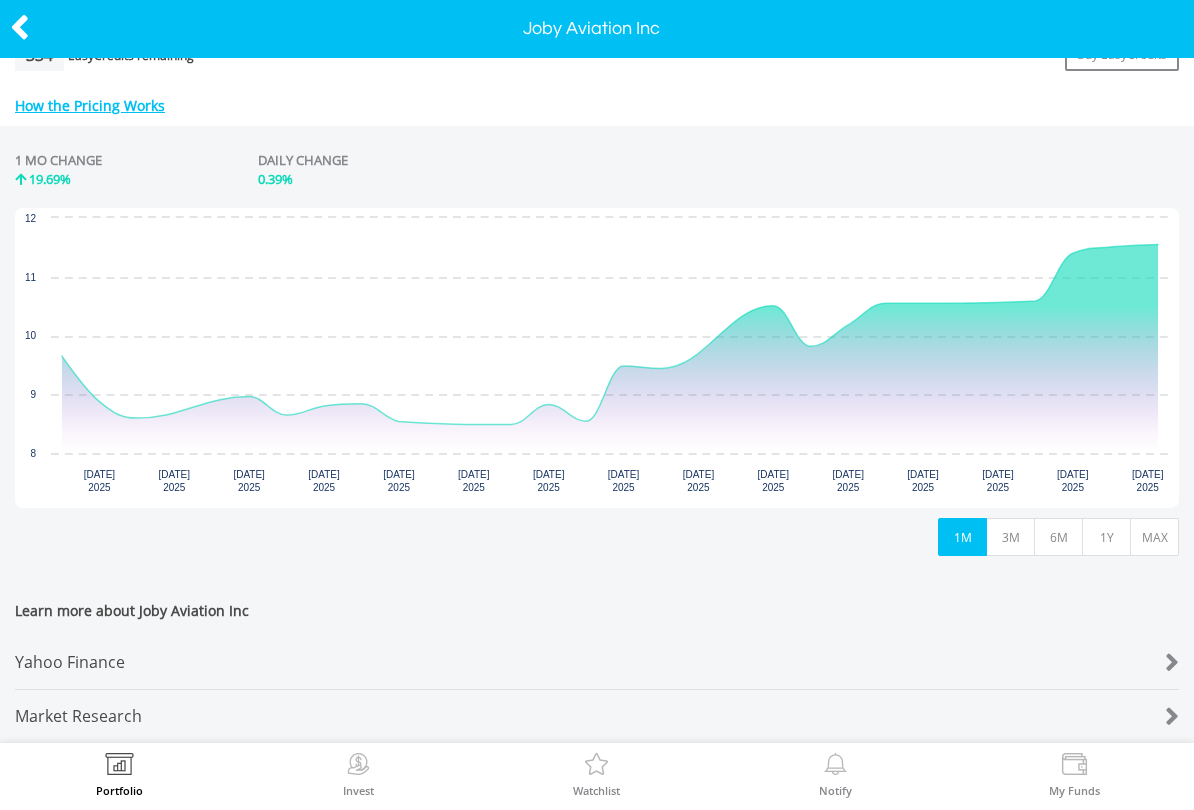 click on "1Y" at bounding box center (1106, 537) 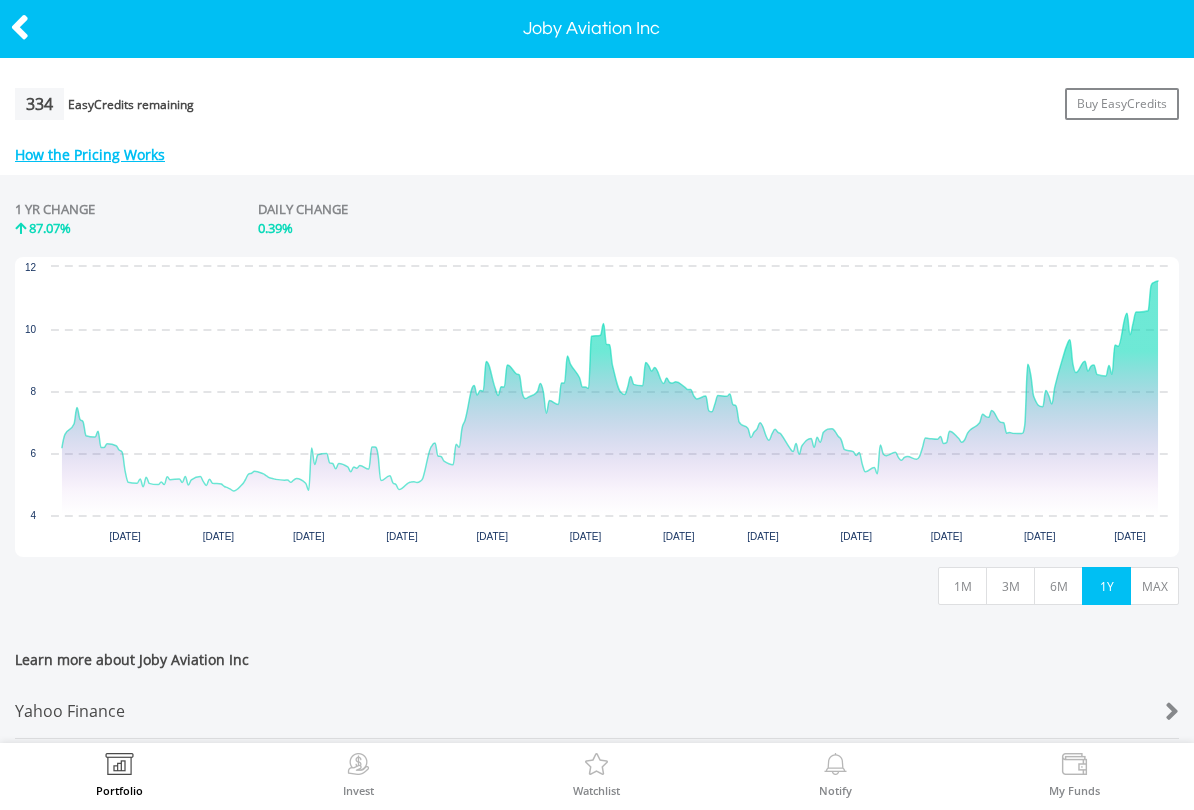 scroll, scrollTop: 818, scrollLeft: 0, axis: vertical 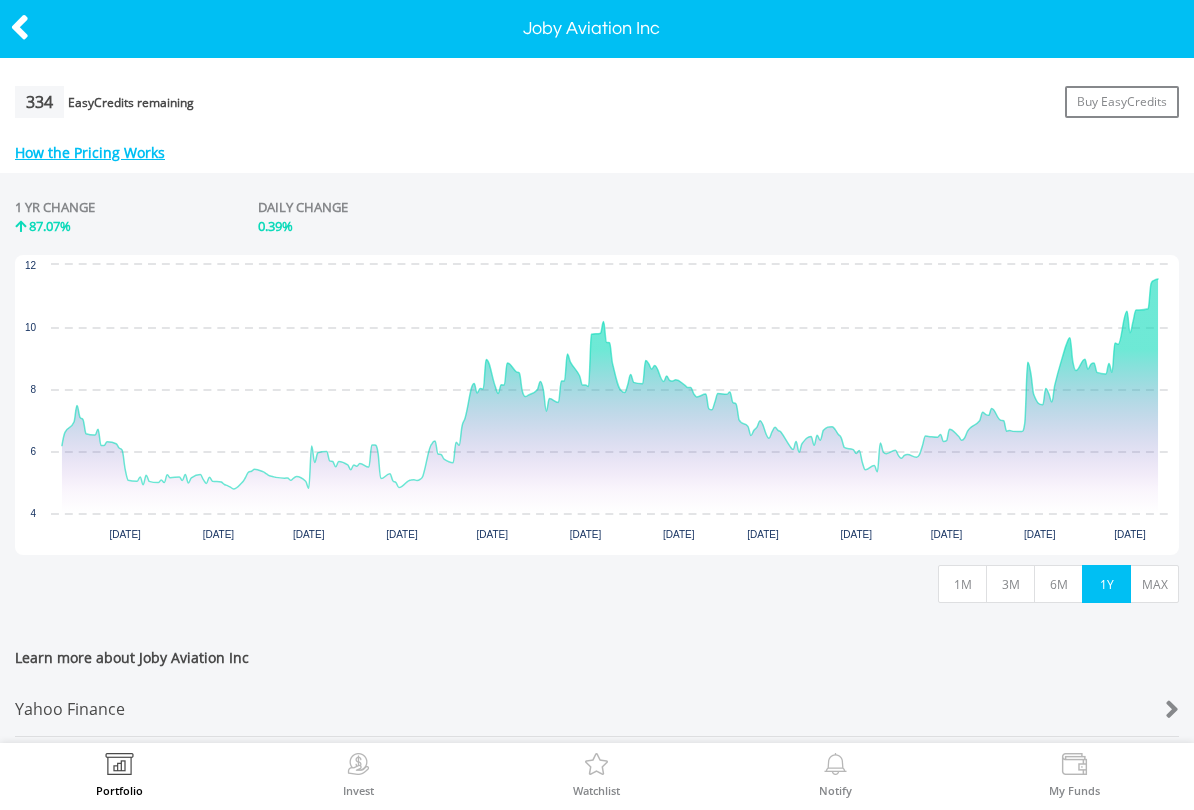 click on "MAX" at bounding box center [1154, 584] 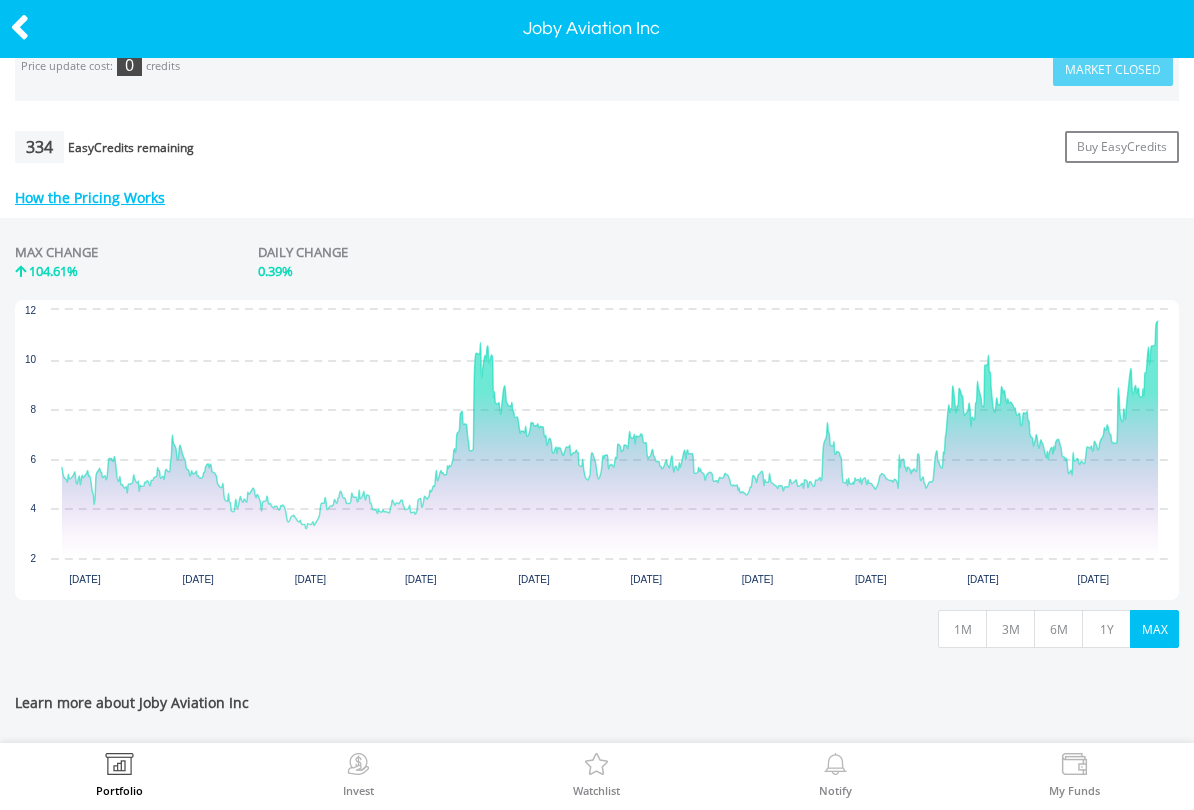 scroll, scrollTop: 773, scrollLeft: 0, axis: vertical 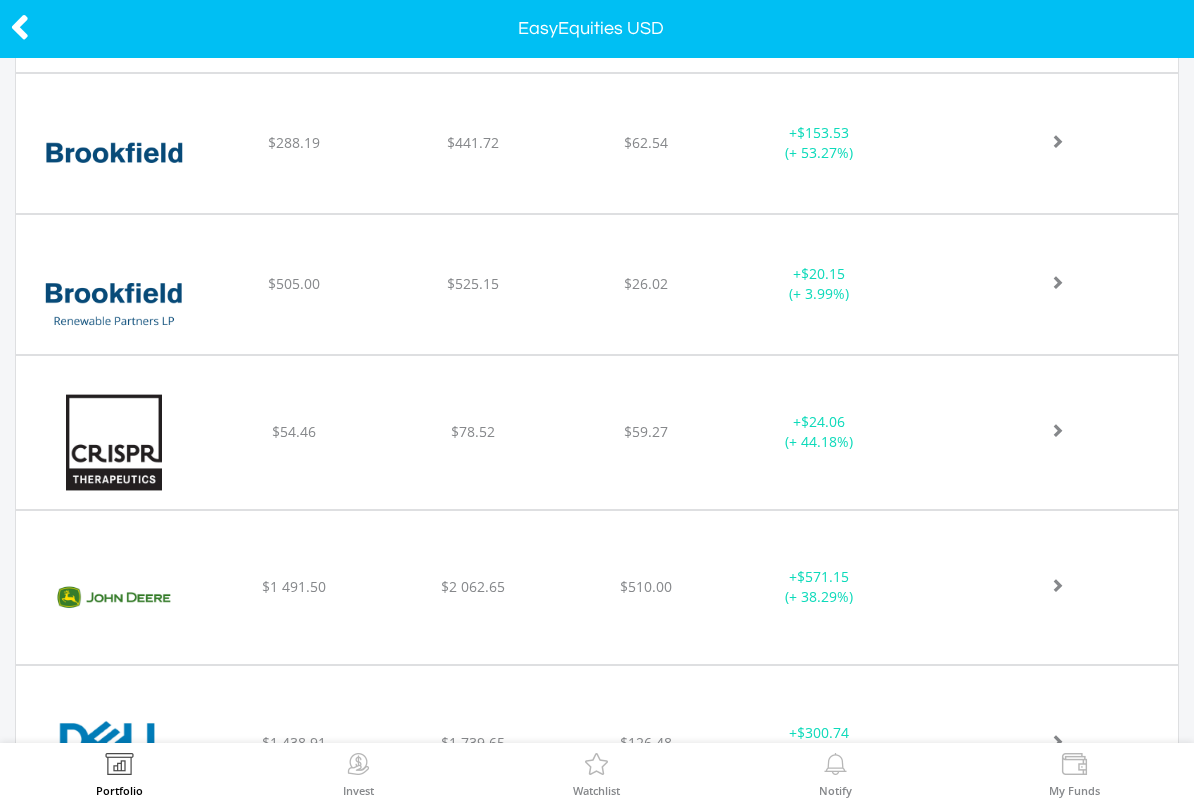 click at bounding box center [1044, -1291] 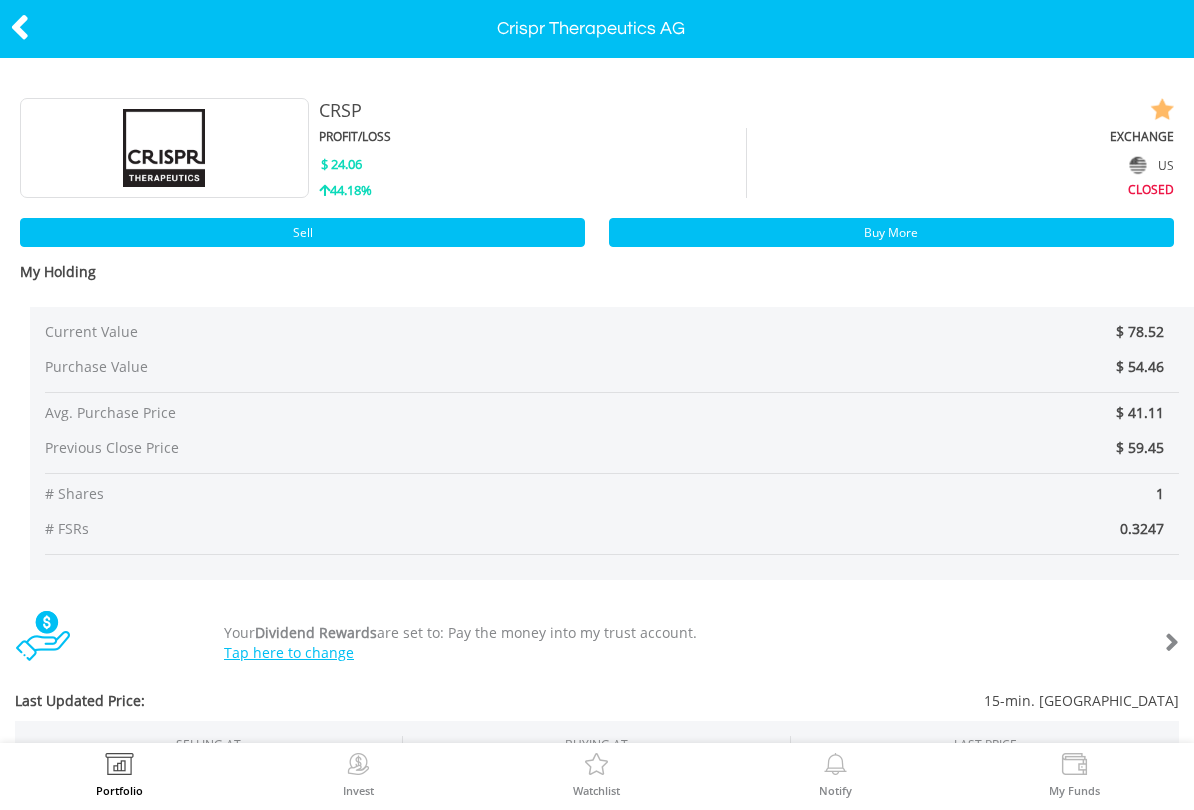 scroll, scrollTop: 0, scrollLeft: 0, axis: both 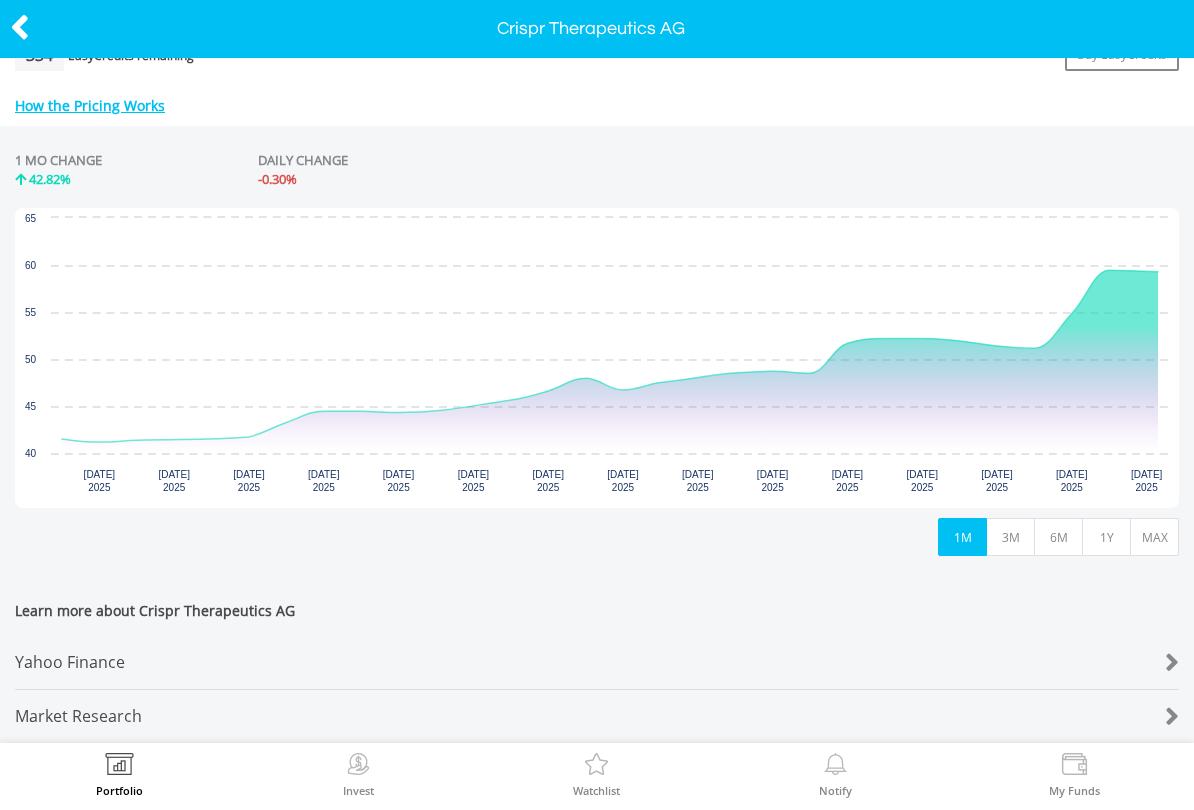 click on "1Y" at bounding box center (1106, 537) 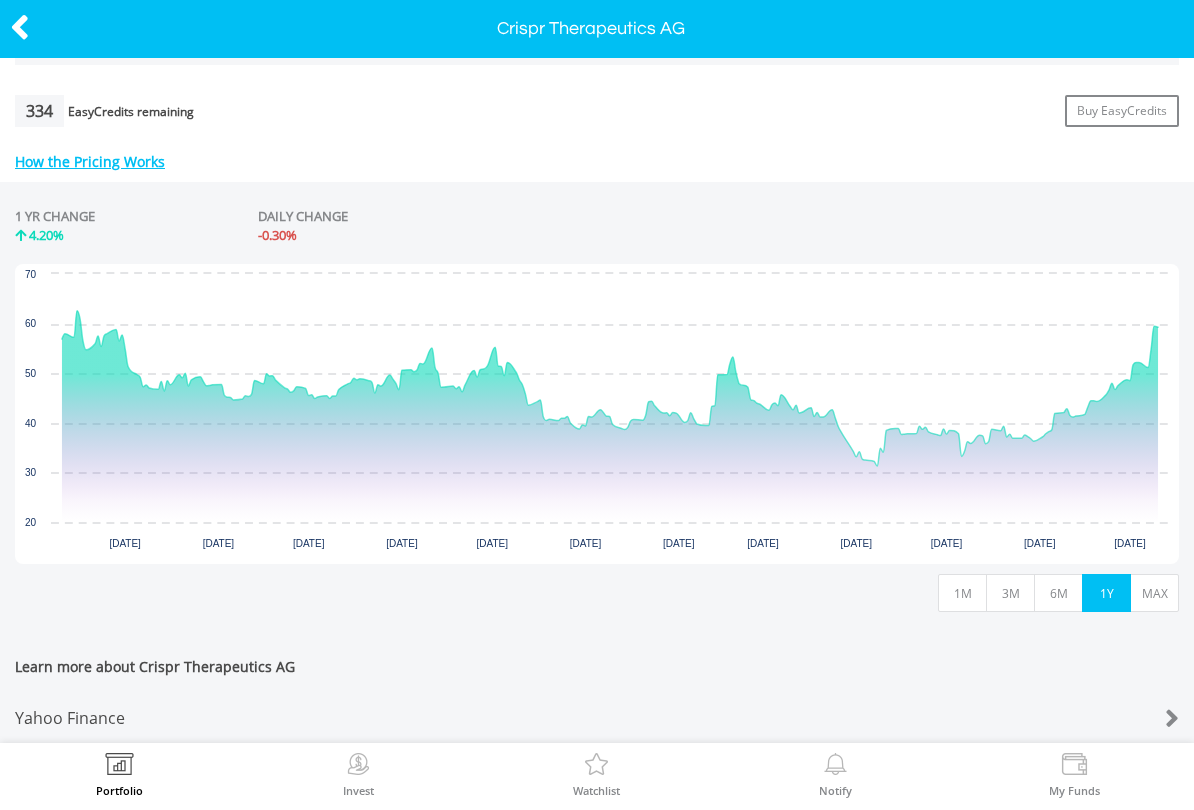 scroll, scrollTop: 802, scrollLeft: 0, axis: vertical 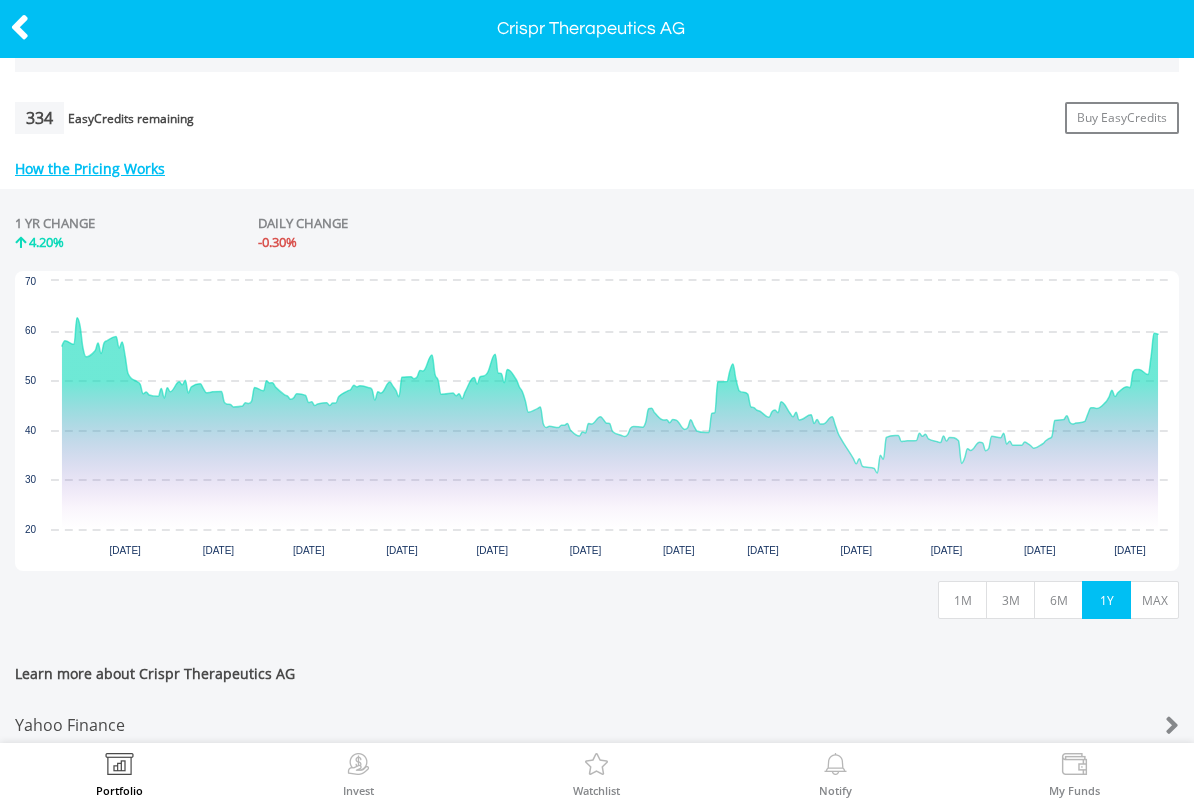 click on "MAX" at bounding box center [1154, 600] 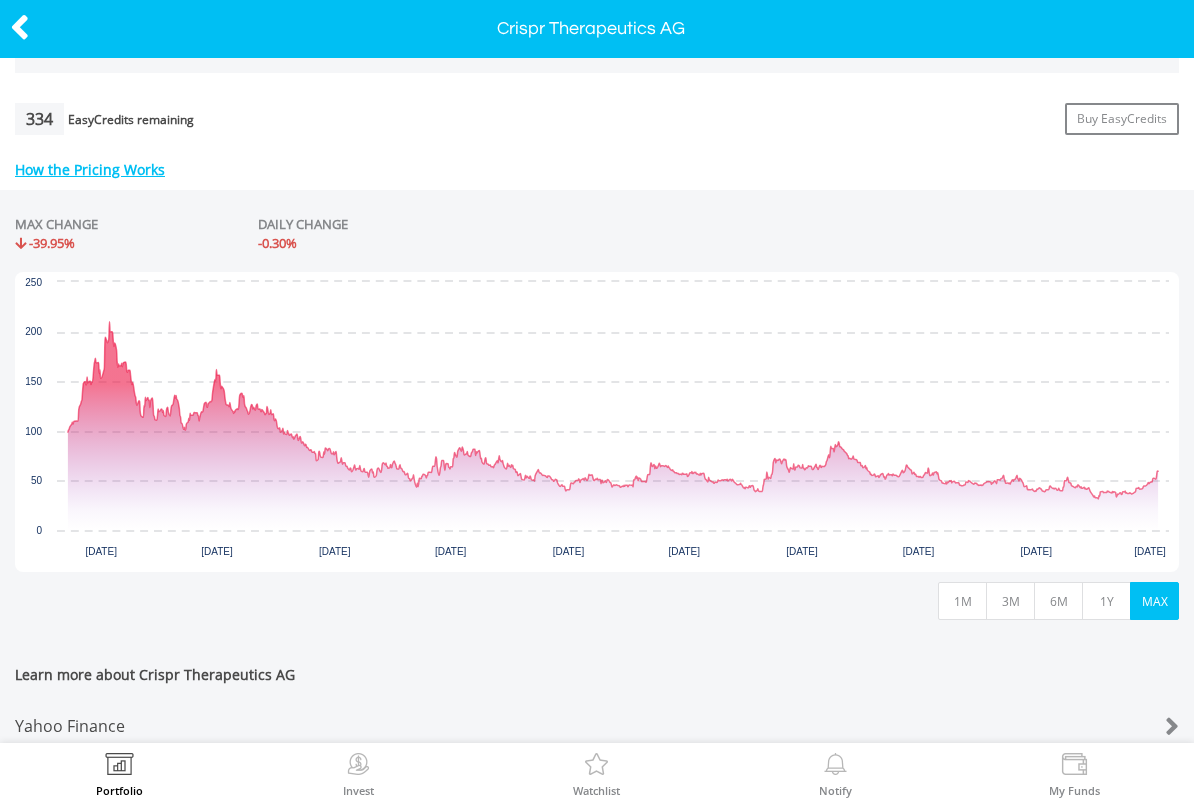 scroll, scrollTop: 820, scrollLeft: 0, axis: vertical 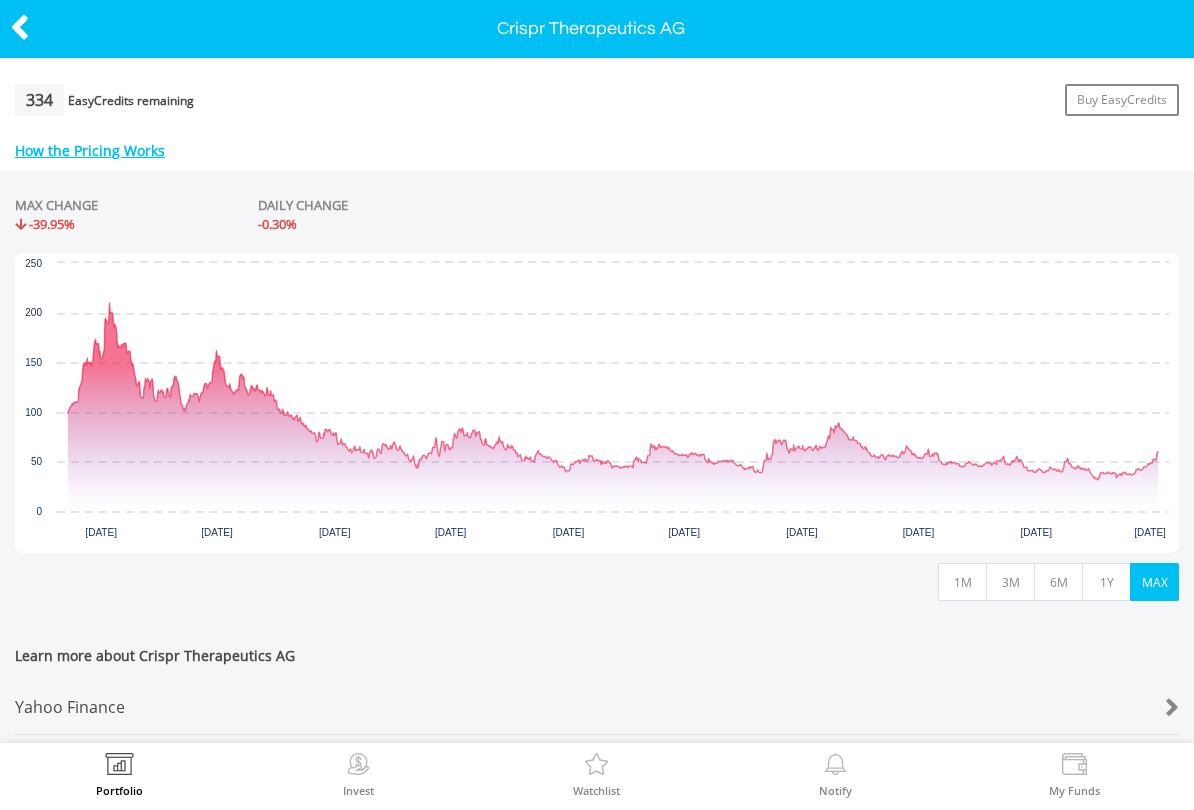 click at bounding box center [20, 27] 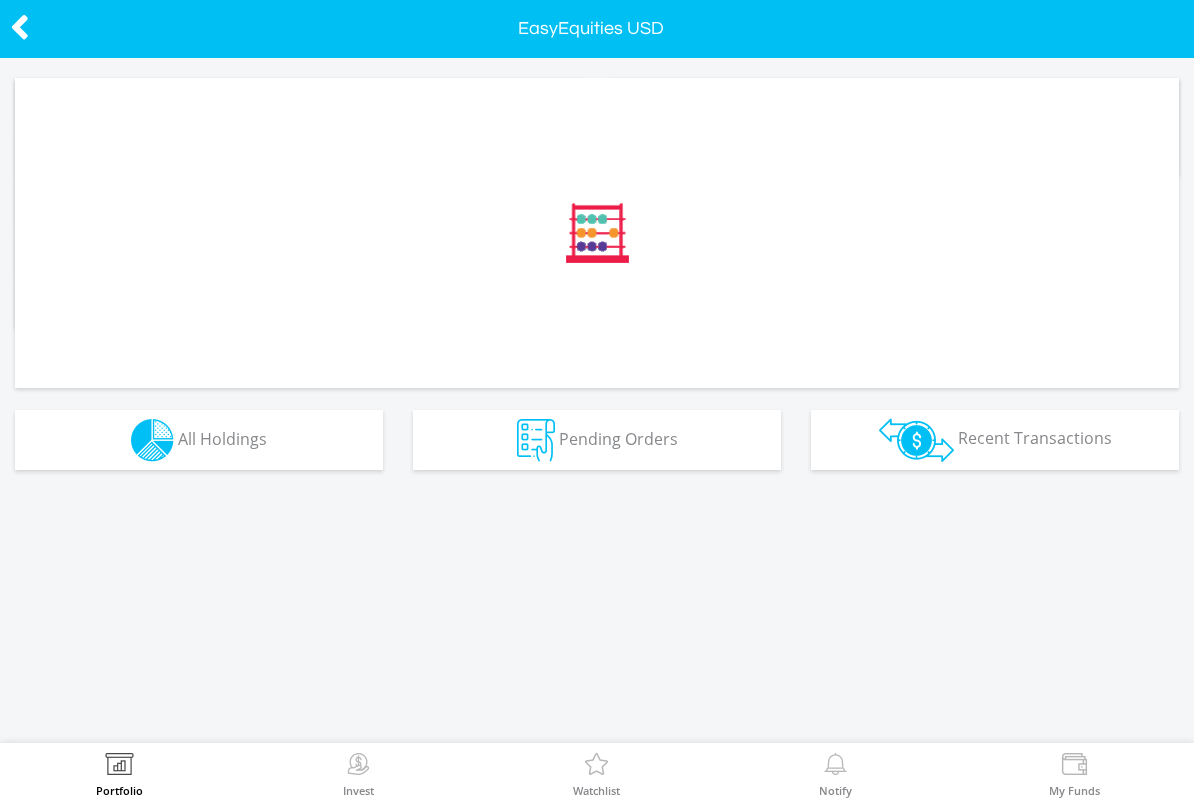 scroll, scrollTop: 0, scrollLeft: 0, axis: both 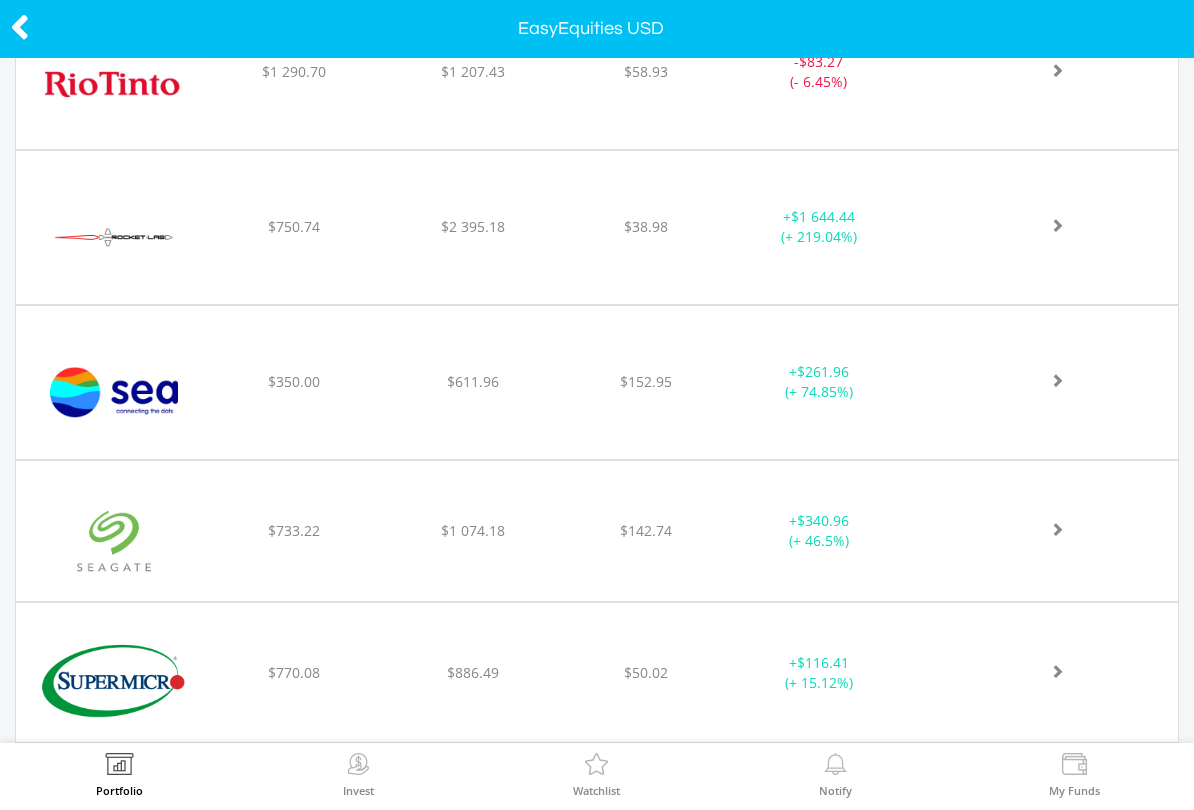 click at bounding box center (1034, -5414) 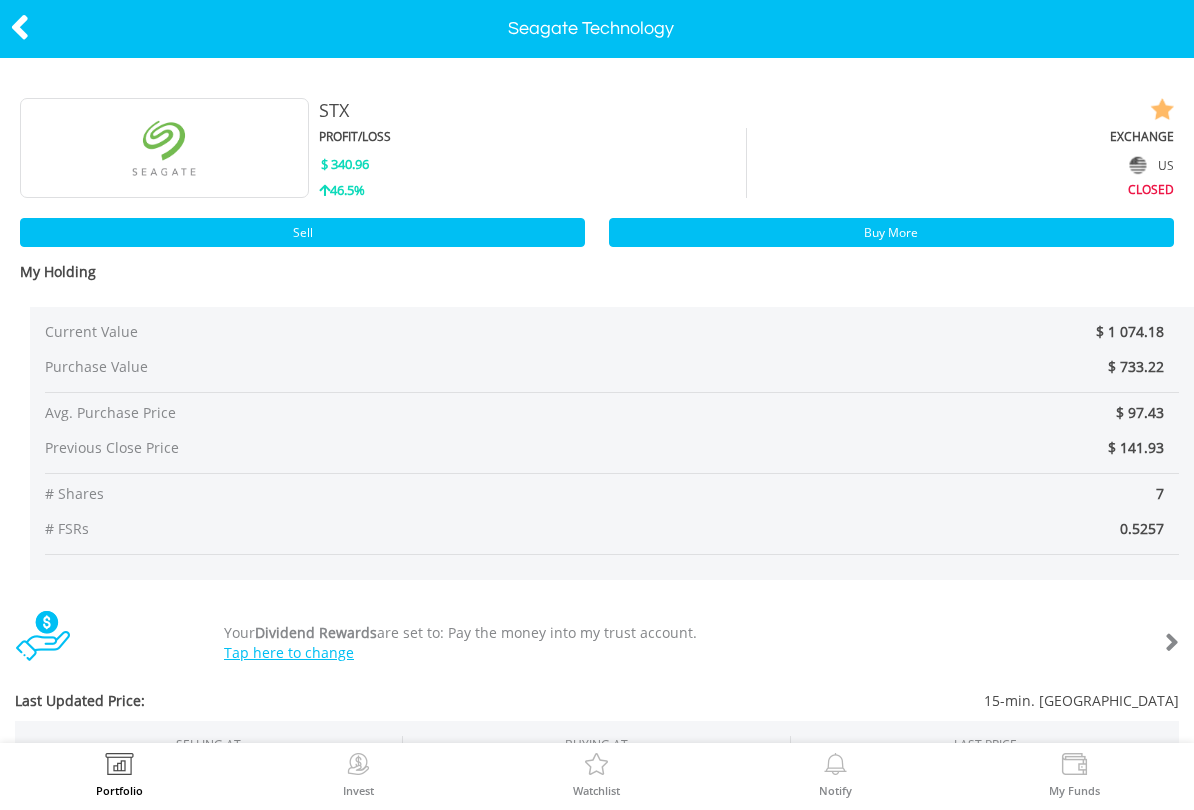 scroll, scrollTop: 0, scrollLeft: 0, axis: both 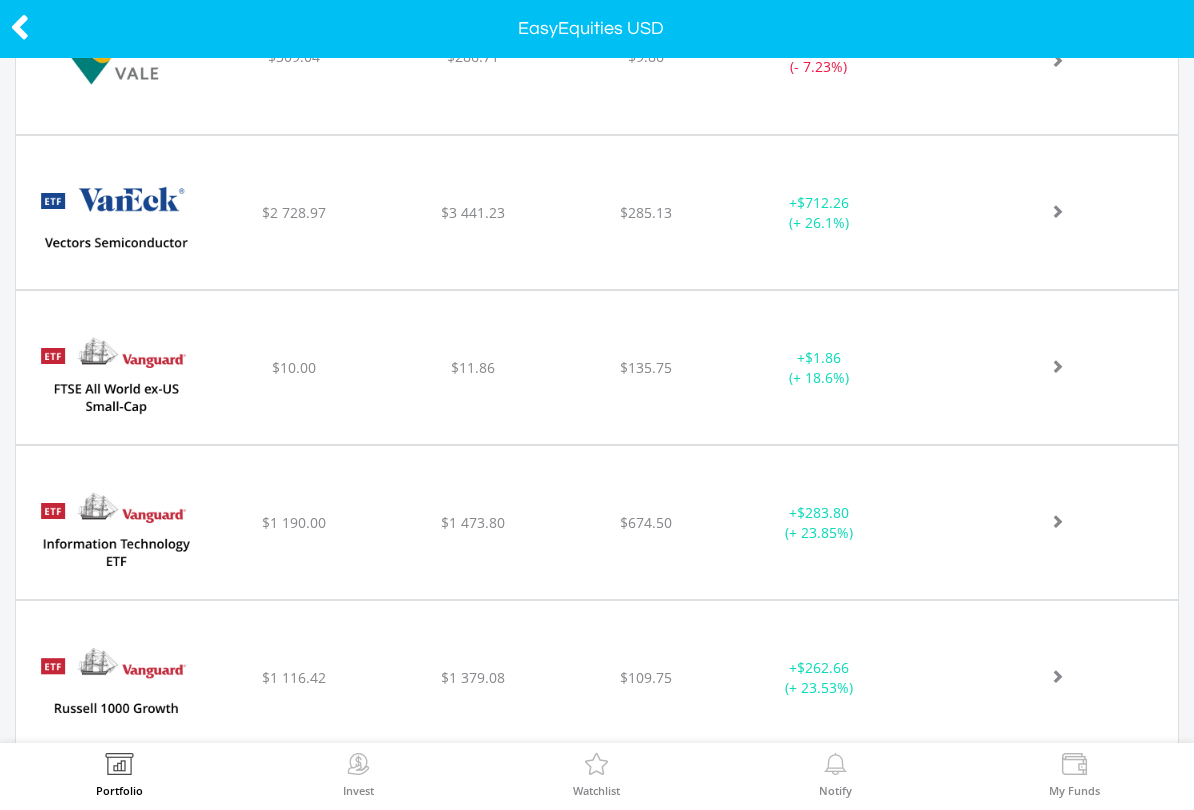 click at bounding box center [1044, -6320] 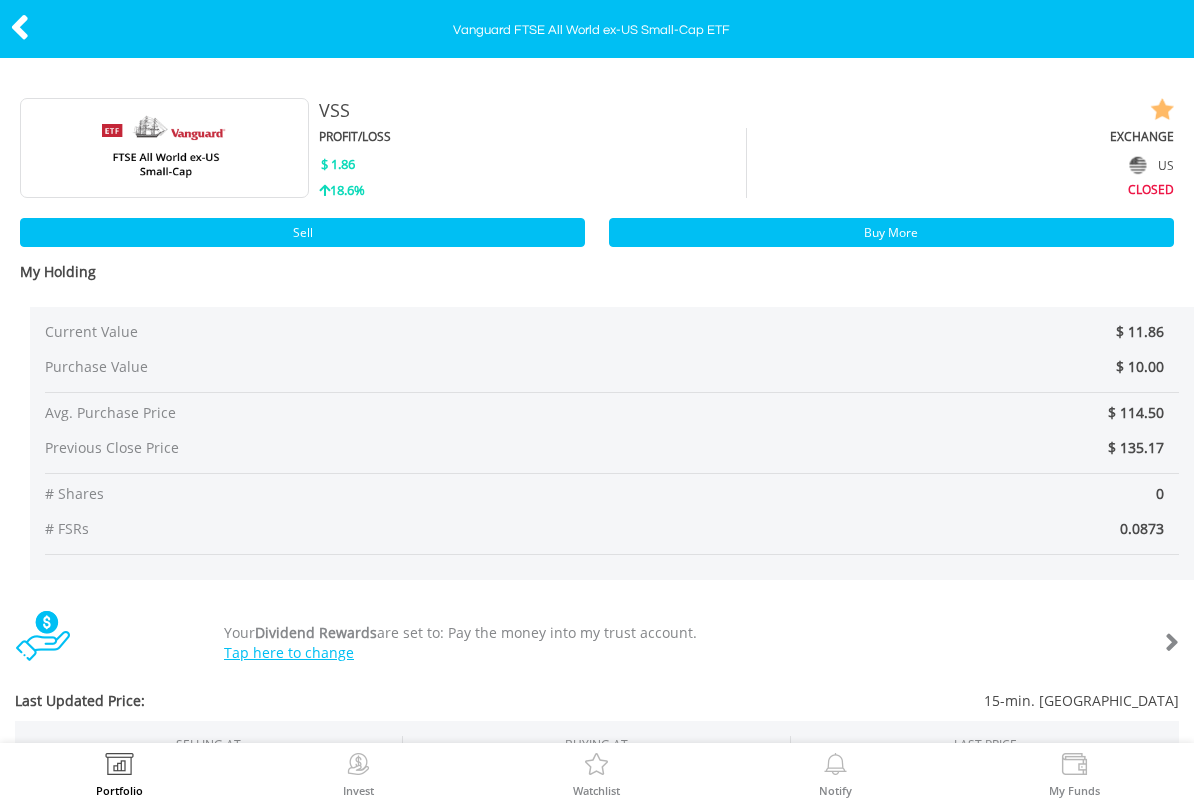 scroll, scrollTop: 0, scrollLeft: 0, axis: both 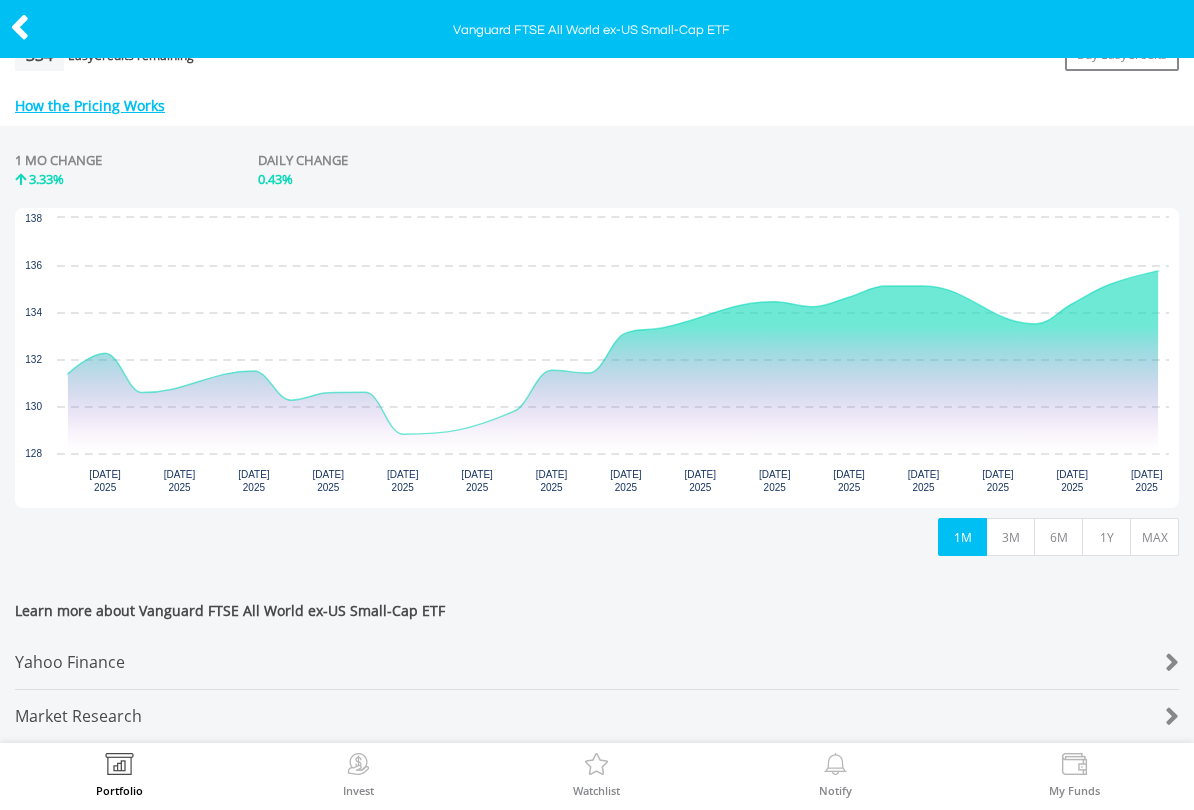 click on "1Y" at bounding box center (1106, 537) 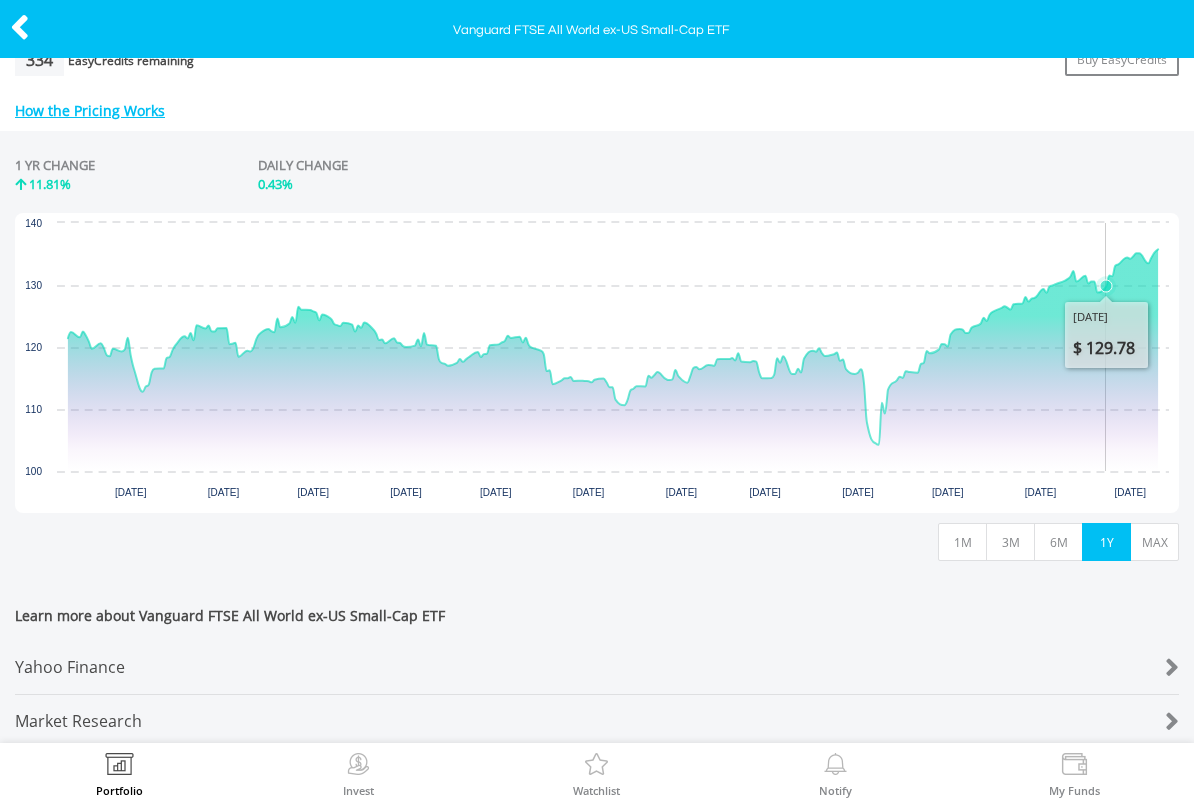click on "MAX" at bounding box center [1154, 542] 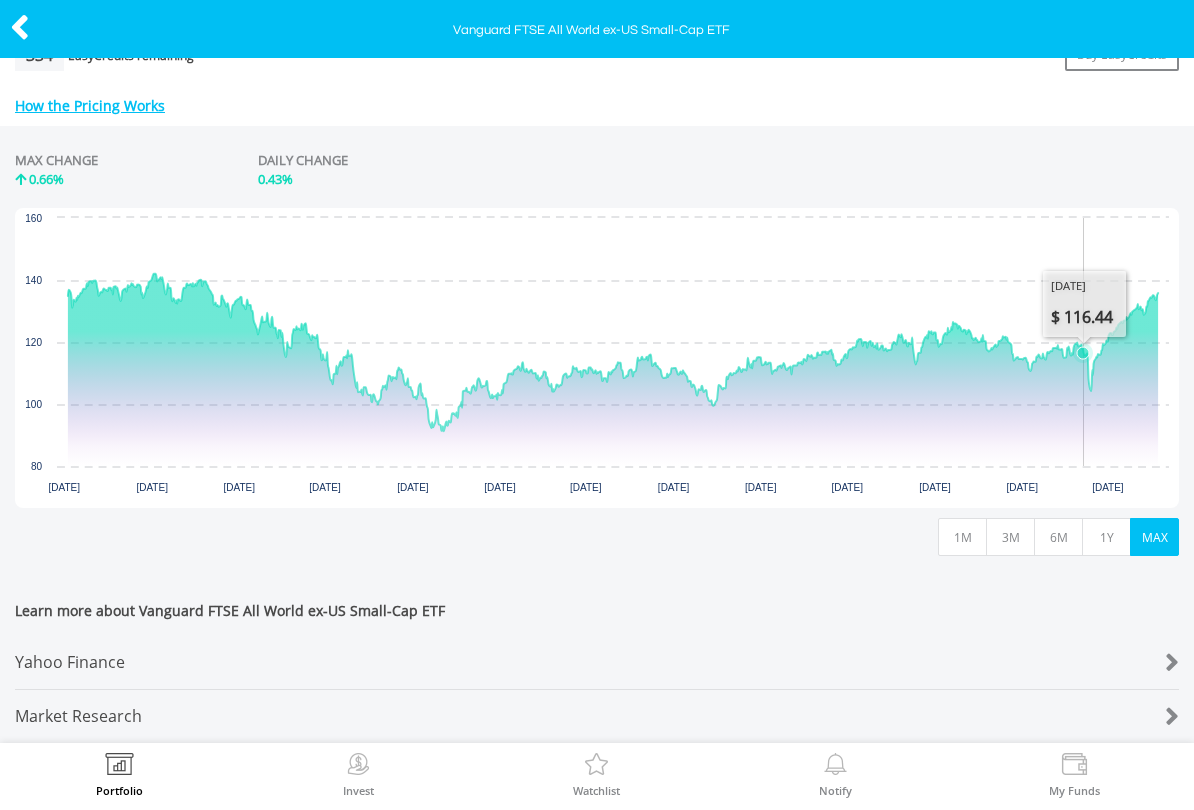 scroll, scrollTop: 877, scrollLeft: 0, axis: vertical 